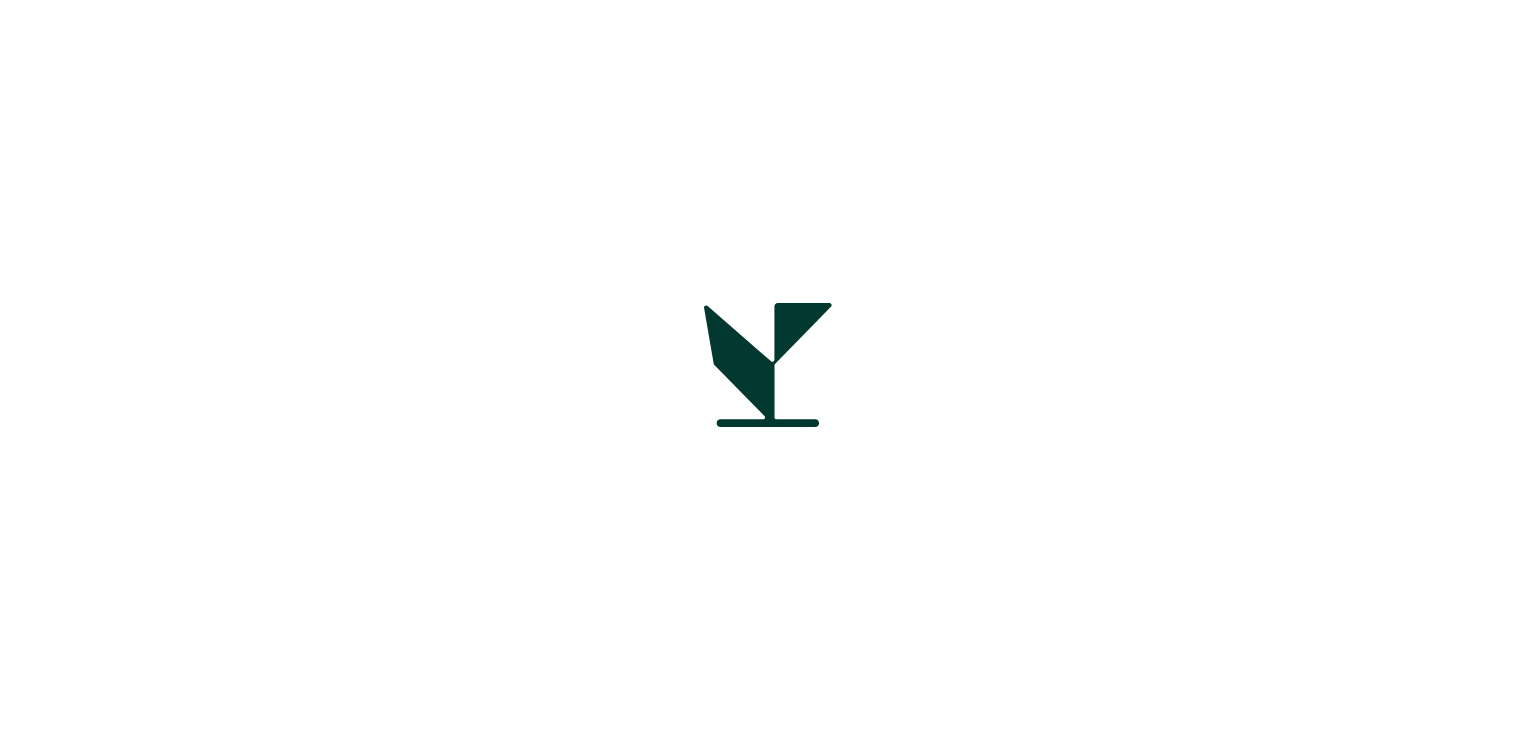 scroll, scrollTop: 0, scrollLeft: 0, axis: both 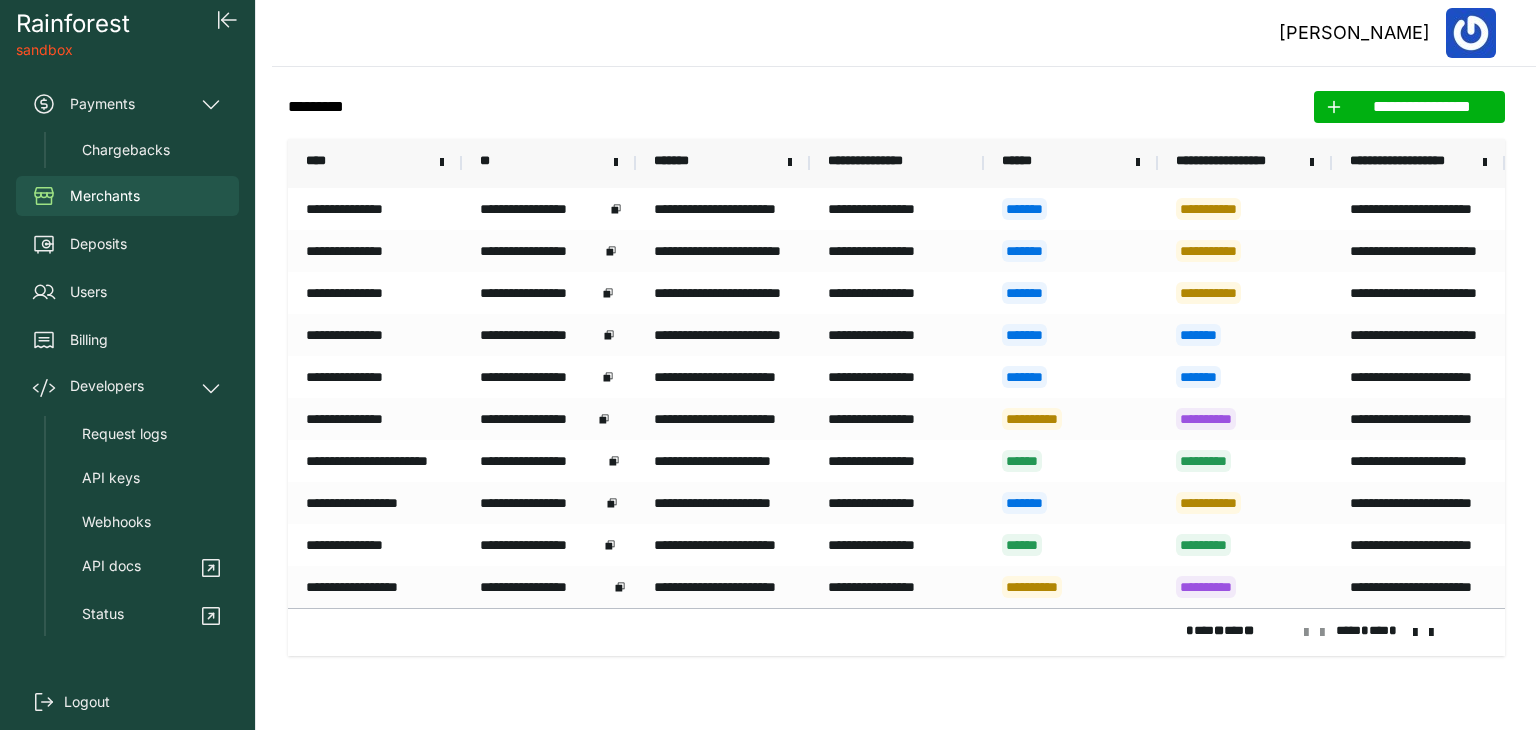 click on "Merchants" at bounding box center (105, 196) 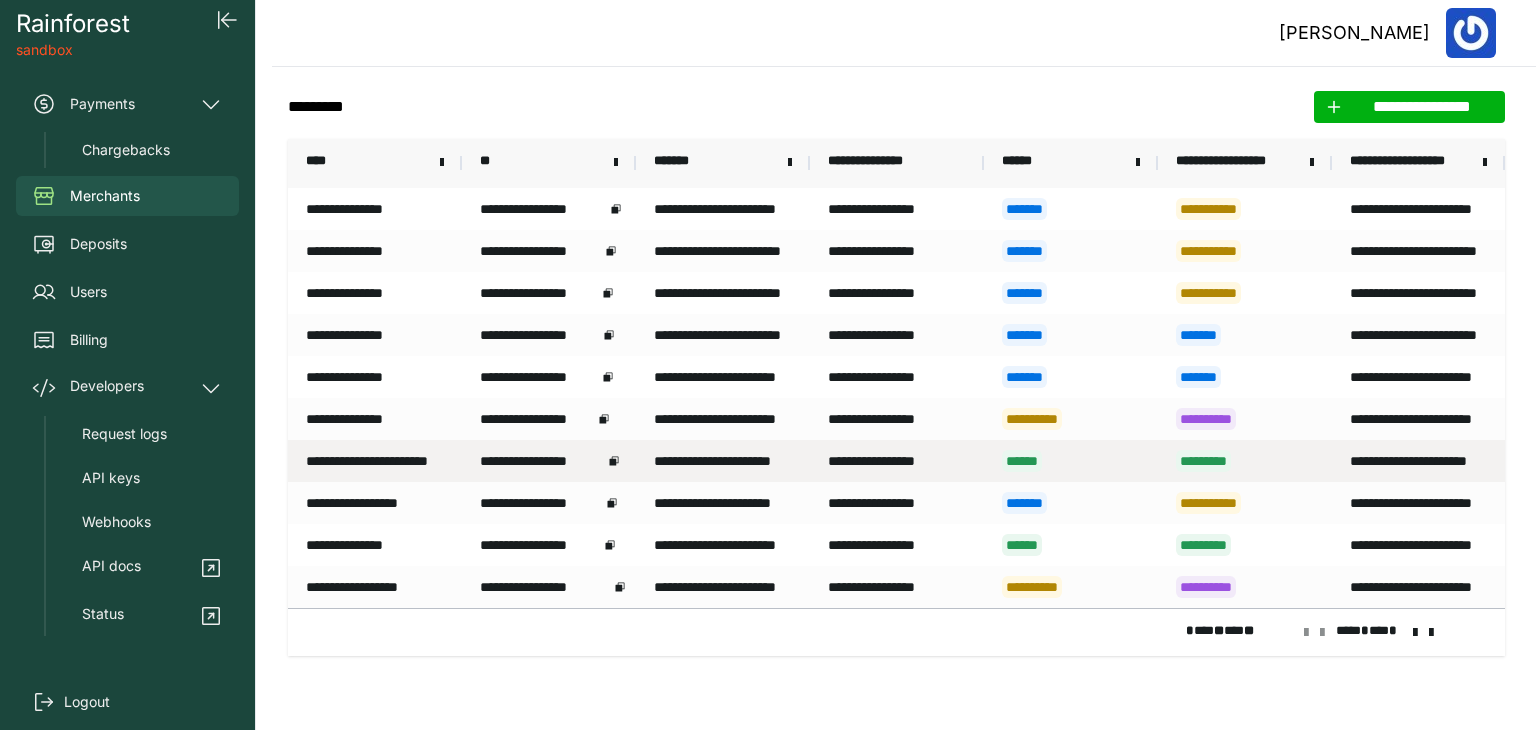 click on "**********" at bounding box center [375, 461] 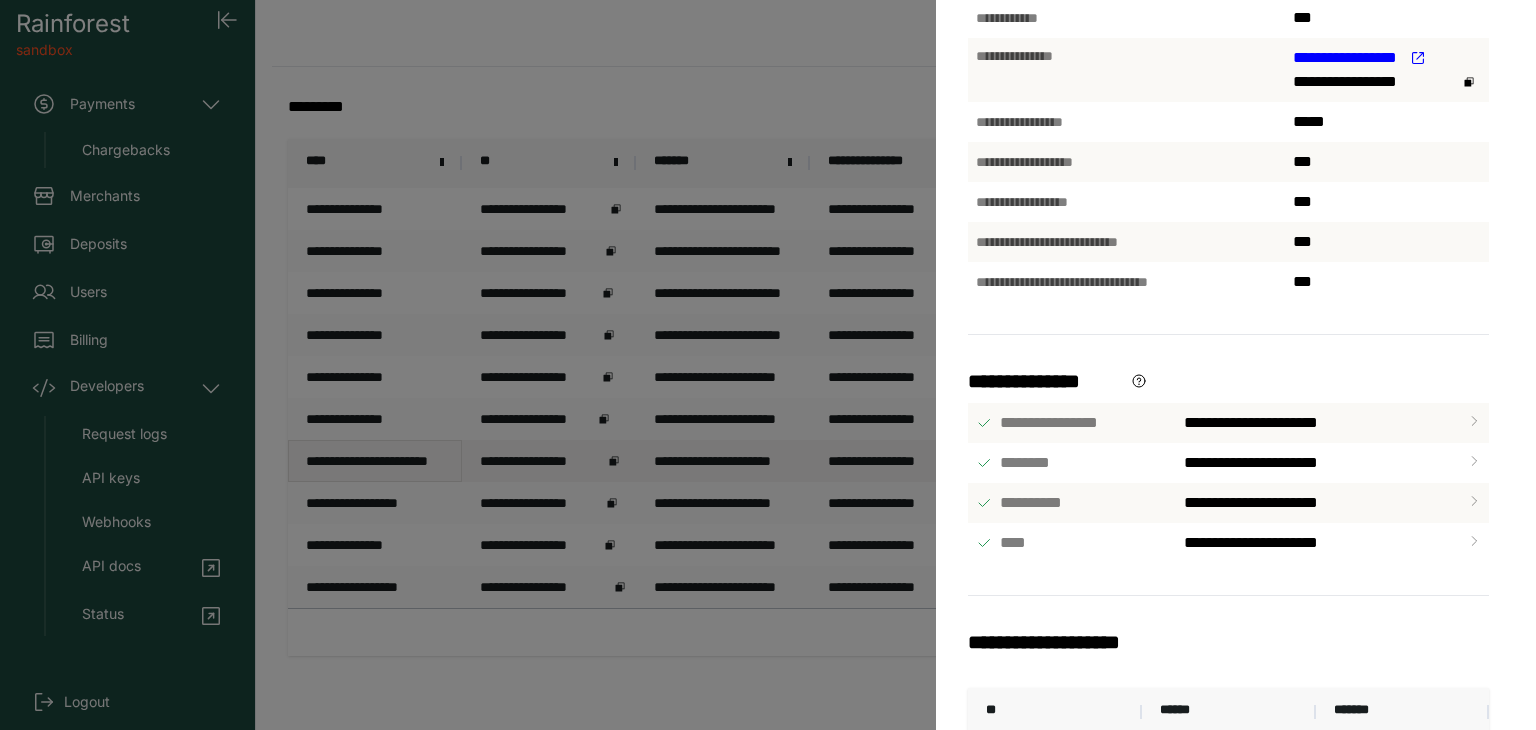 scroll, scrollTop: 608, scrollLeft: 0, axis: vertical 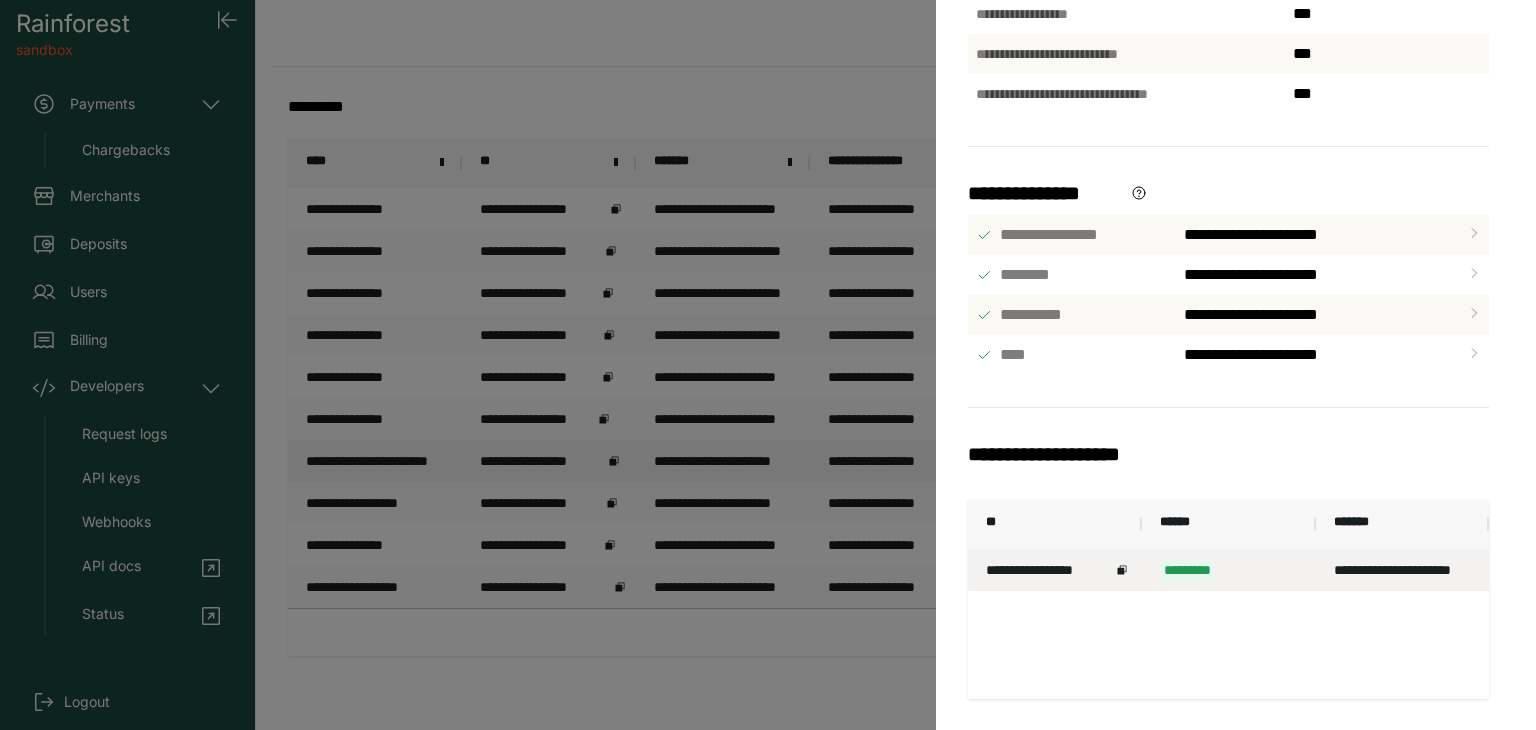 click on "**********" at bounding box center (1048, 570) 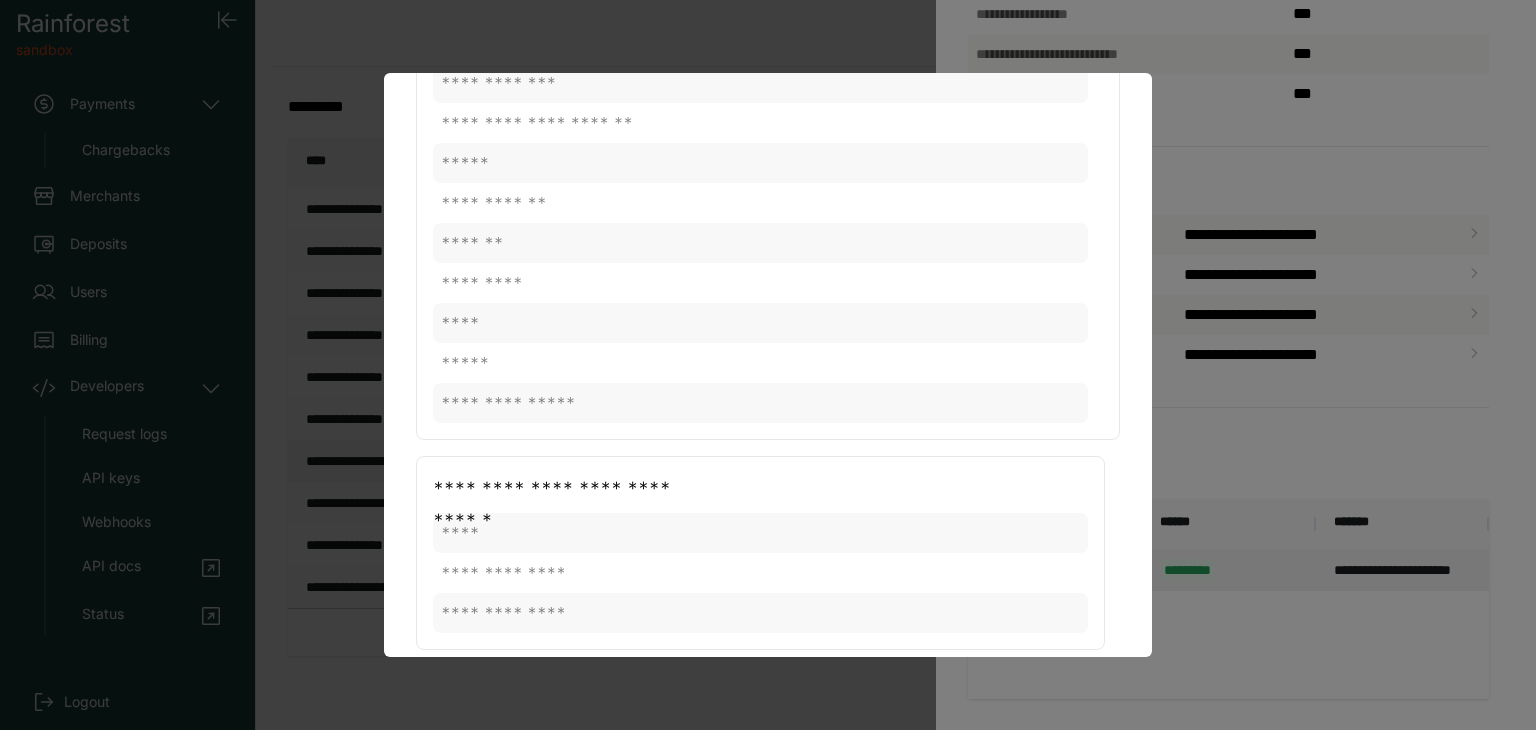 scroll, scrollTop: 1262, scrollLeft: 0, axis: vertical 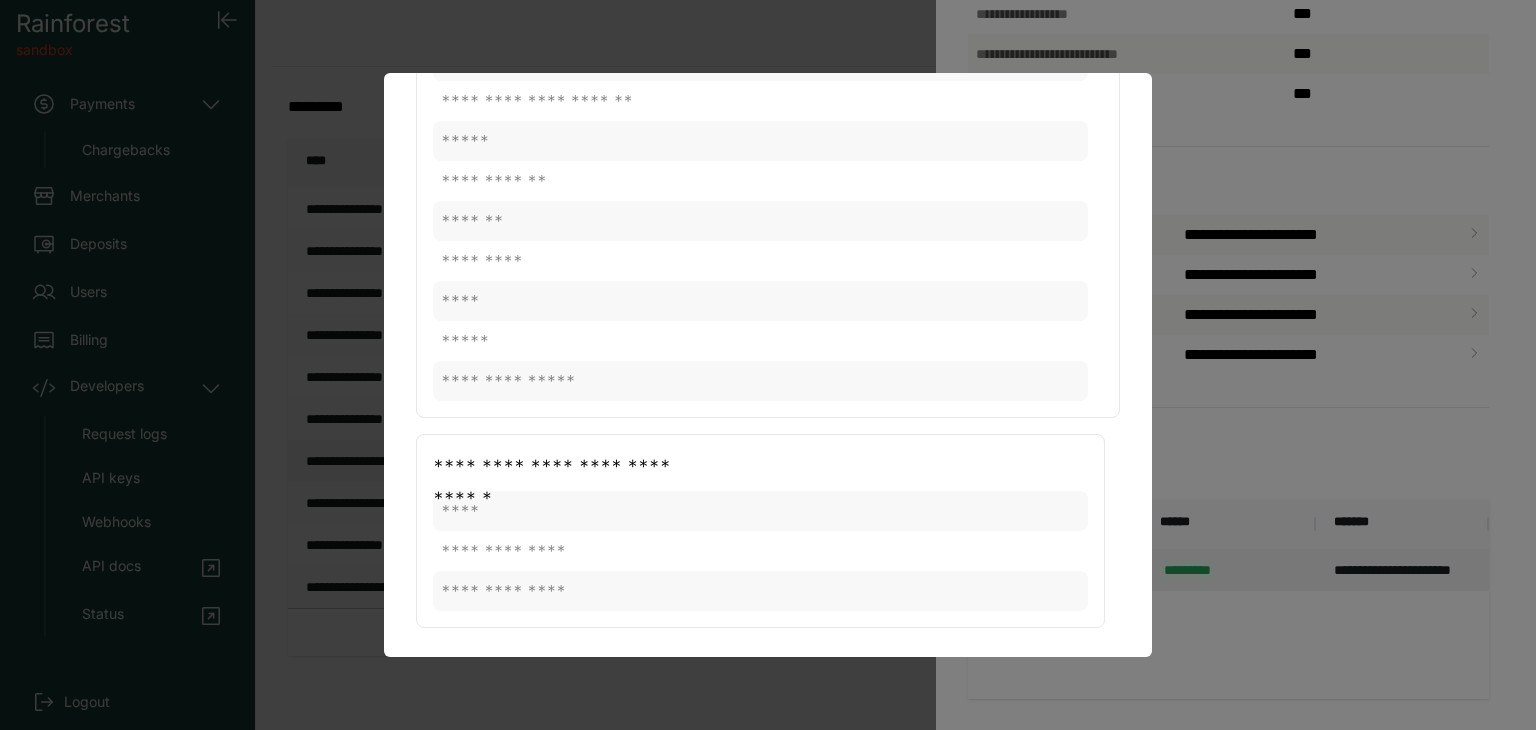 click on "**********" 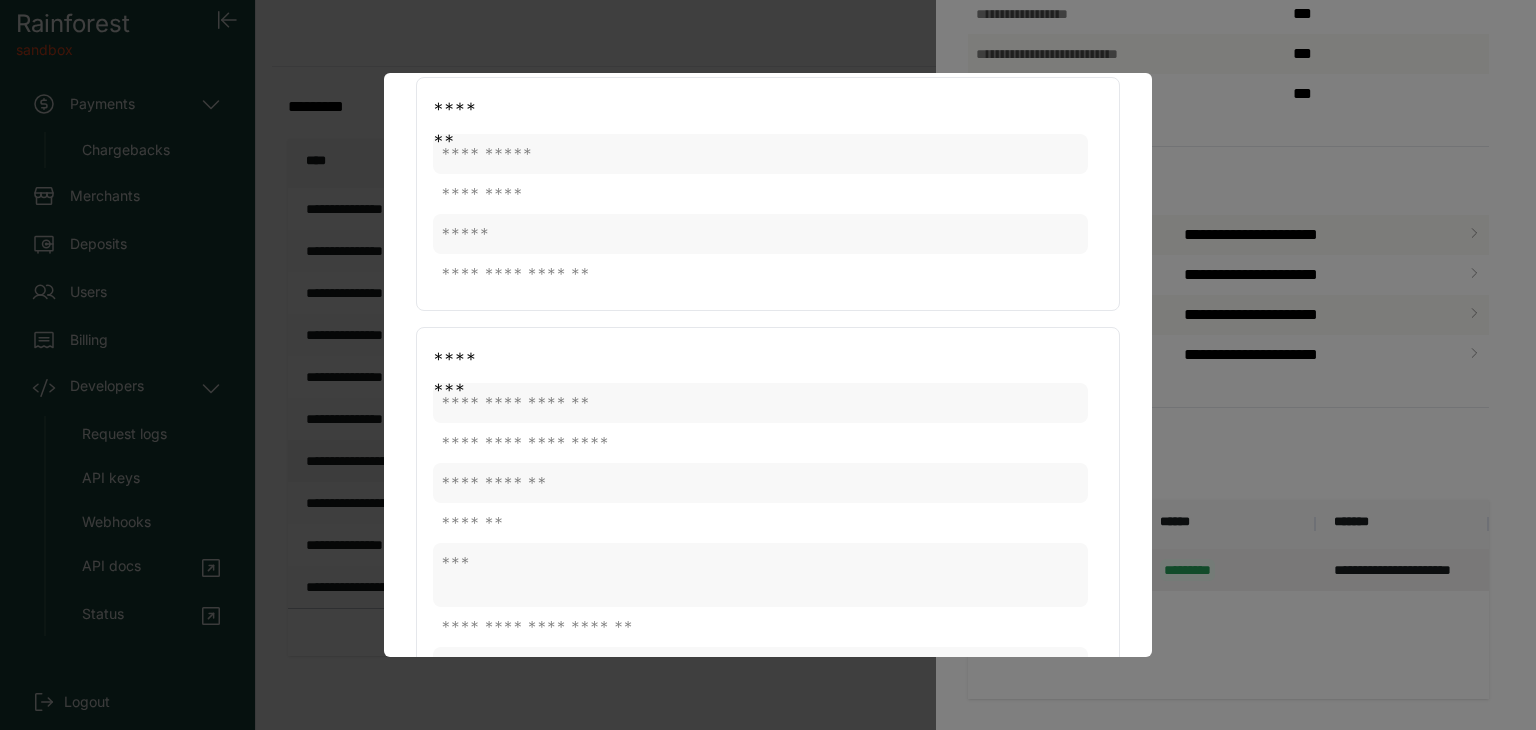scroll, scrollTop: 62, scrollLeft: 0, axis: vertical 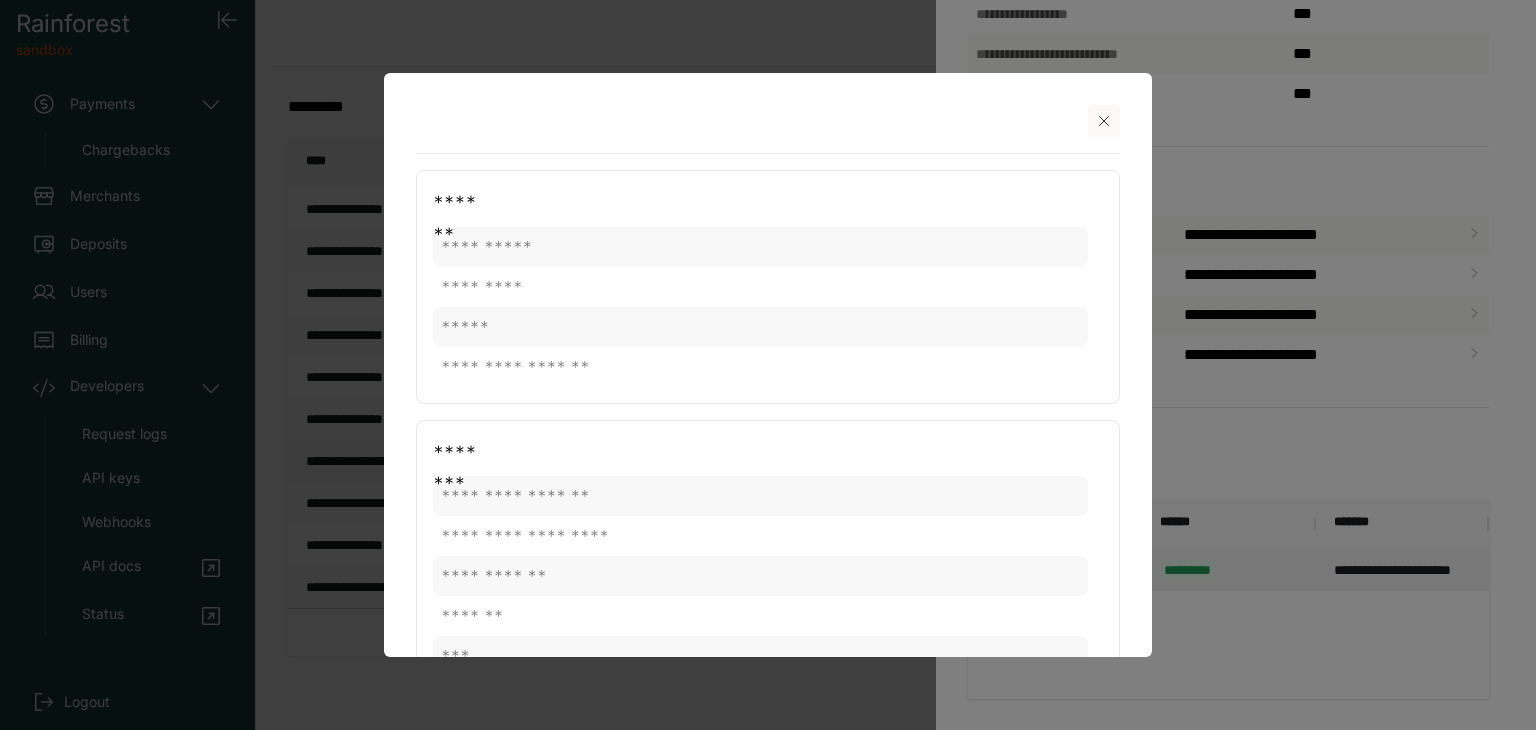 click at bounding box center [1104, 121] 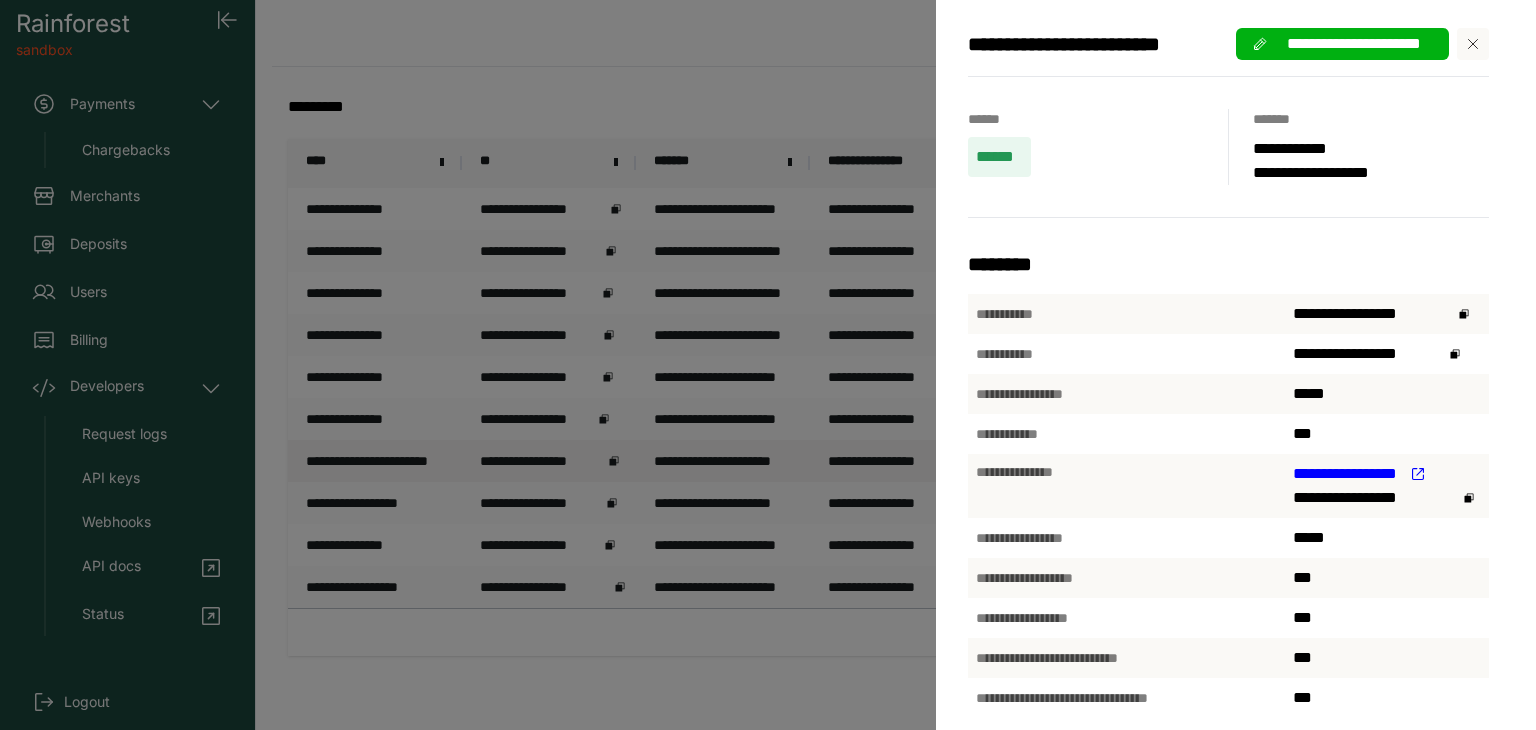 scroll, scrollTop: 0, scrollLeft: 0, axis: both 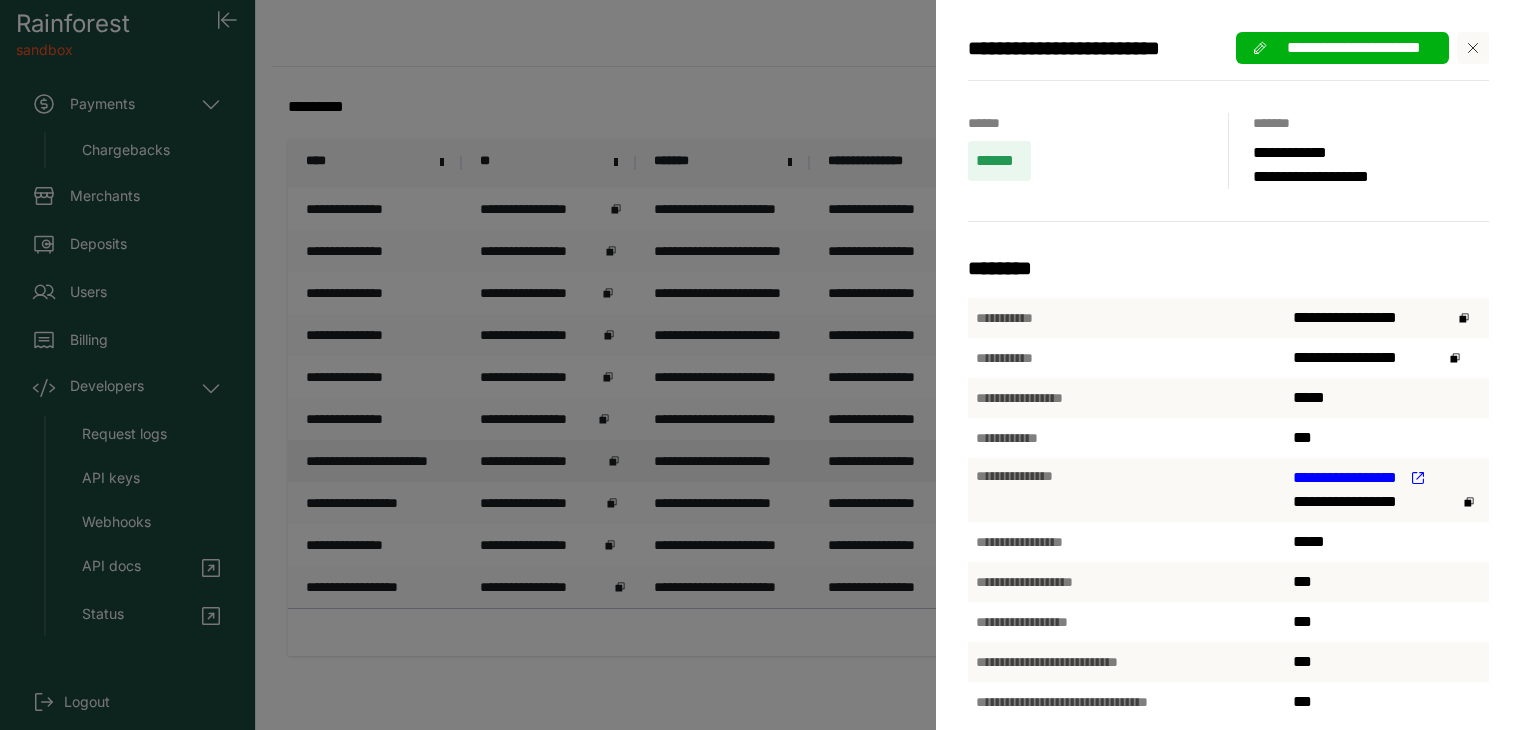 click on "**********" at bounding box center [768, 365] 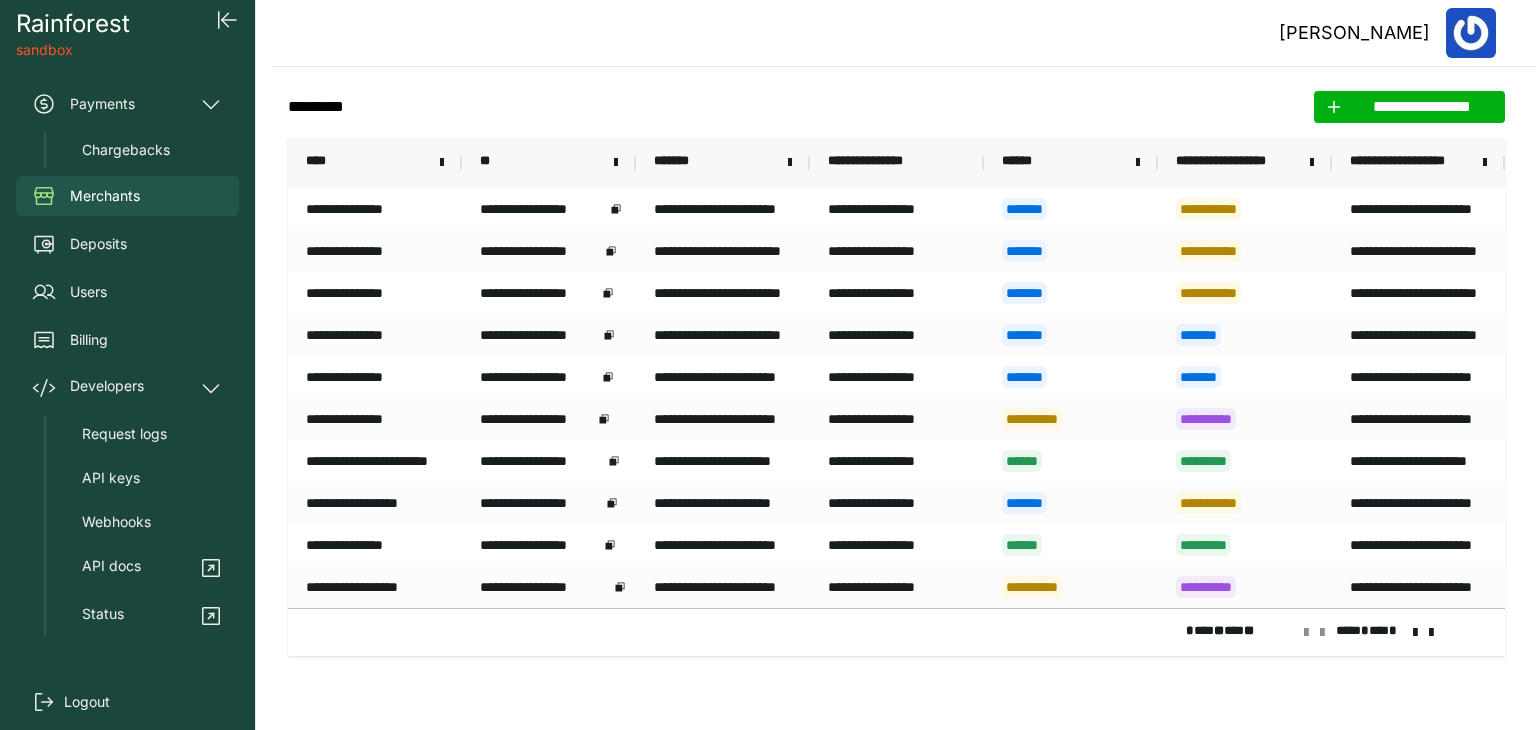 click on "Merchants" at bounding box center [127, 196] 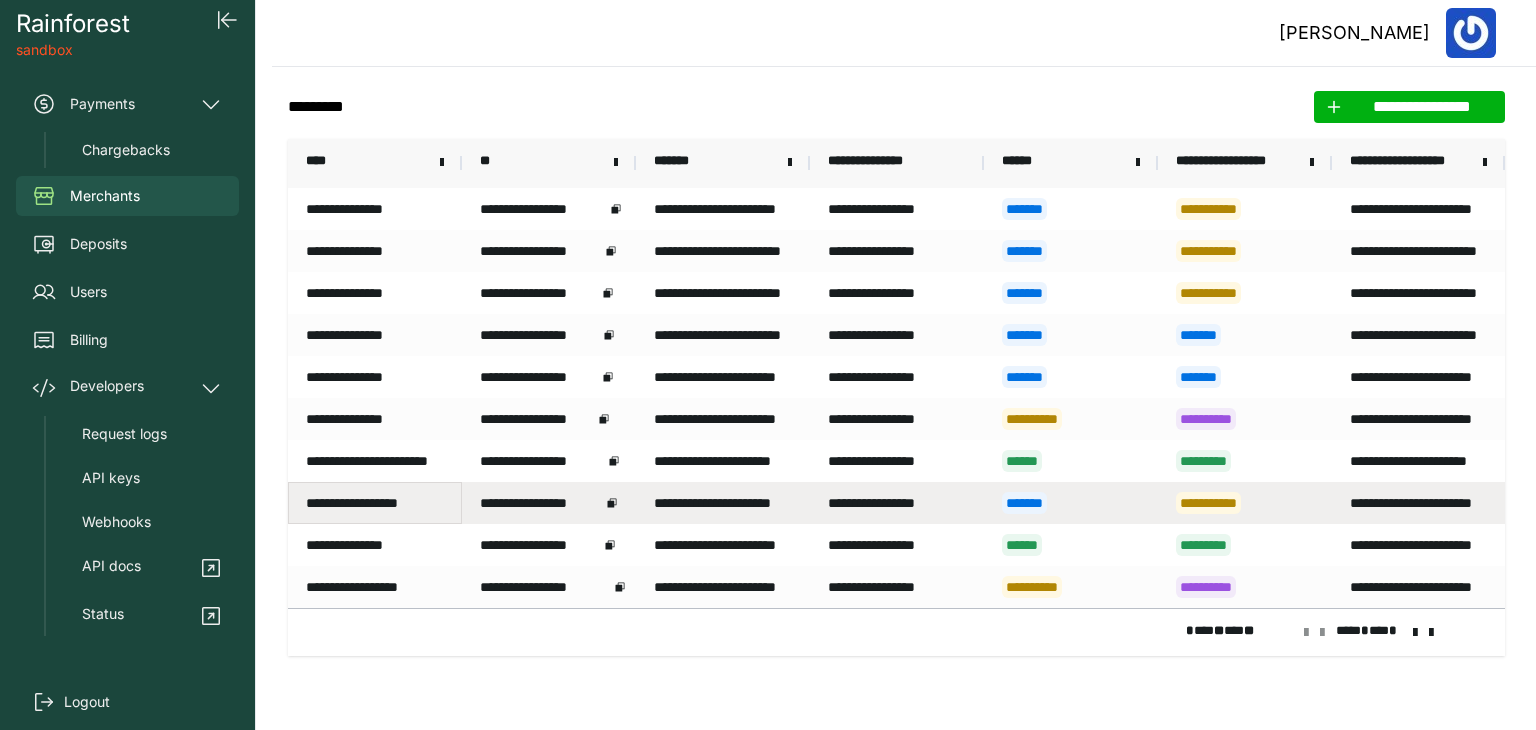click on "**********" at bounding box center [375, 503] 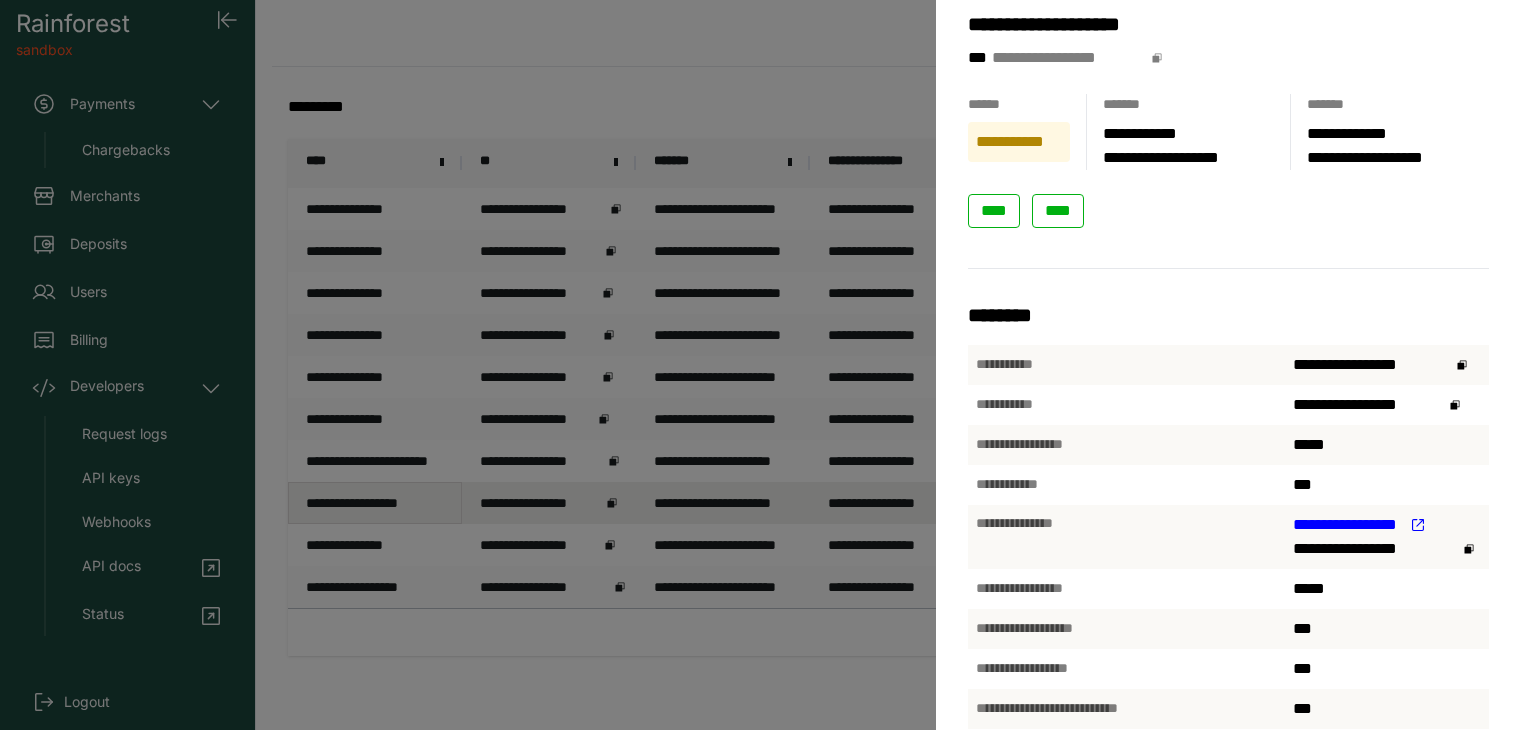 scroll, scrollTop: 216, scrollLeft: 0, axis: vertical 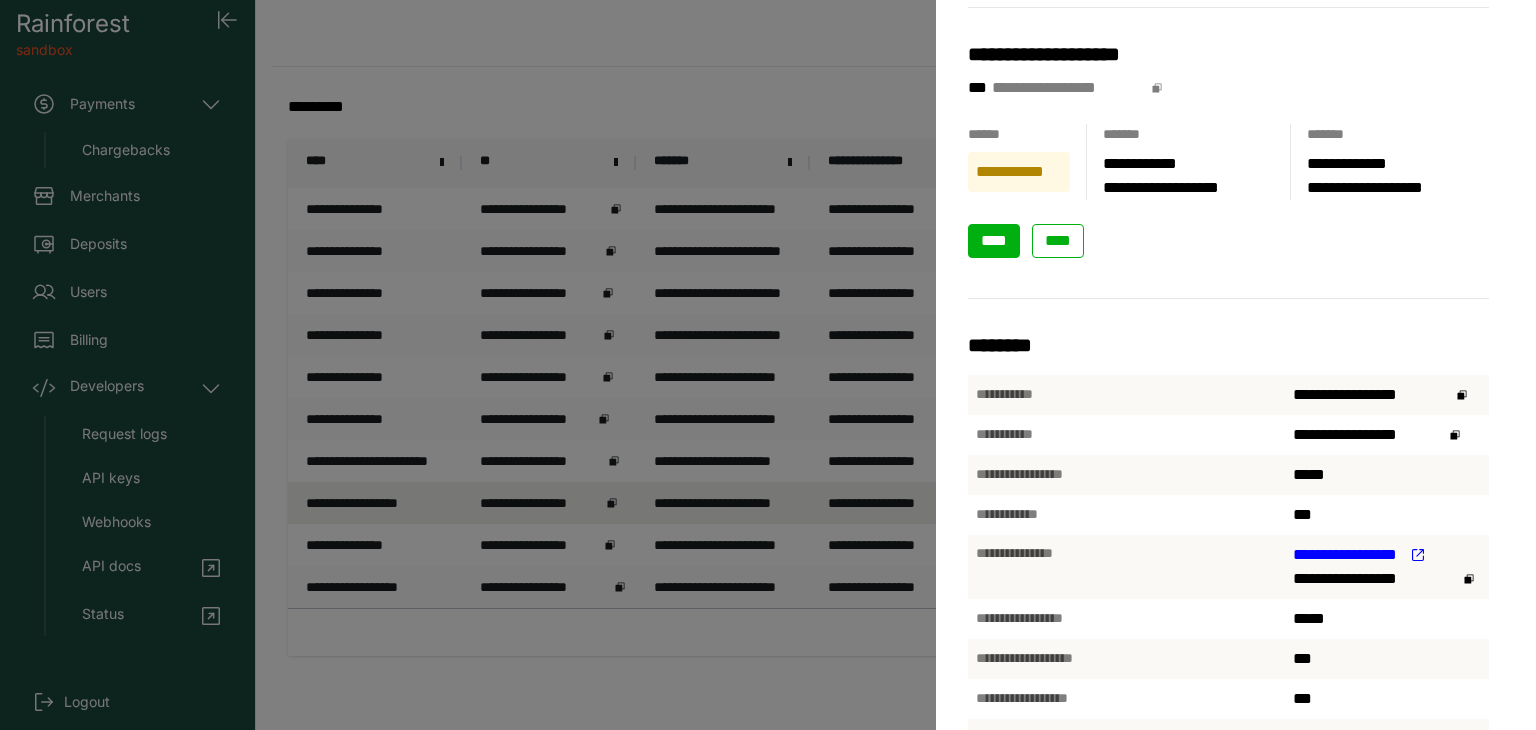 click on "****" at bounding box center (994, 240) 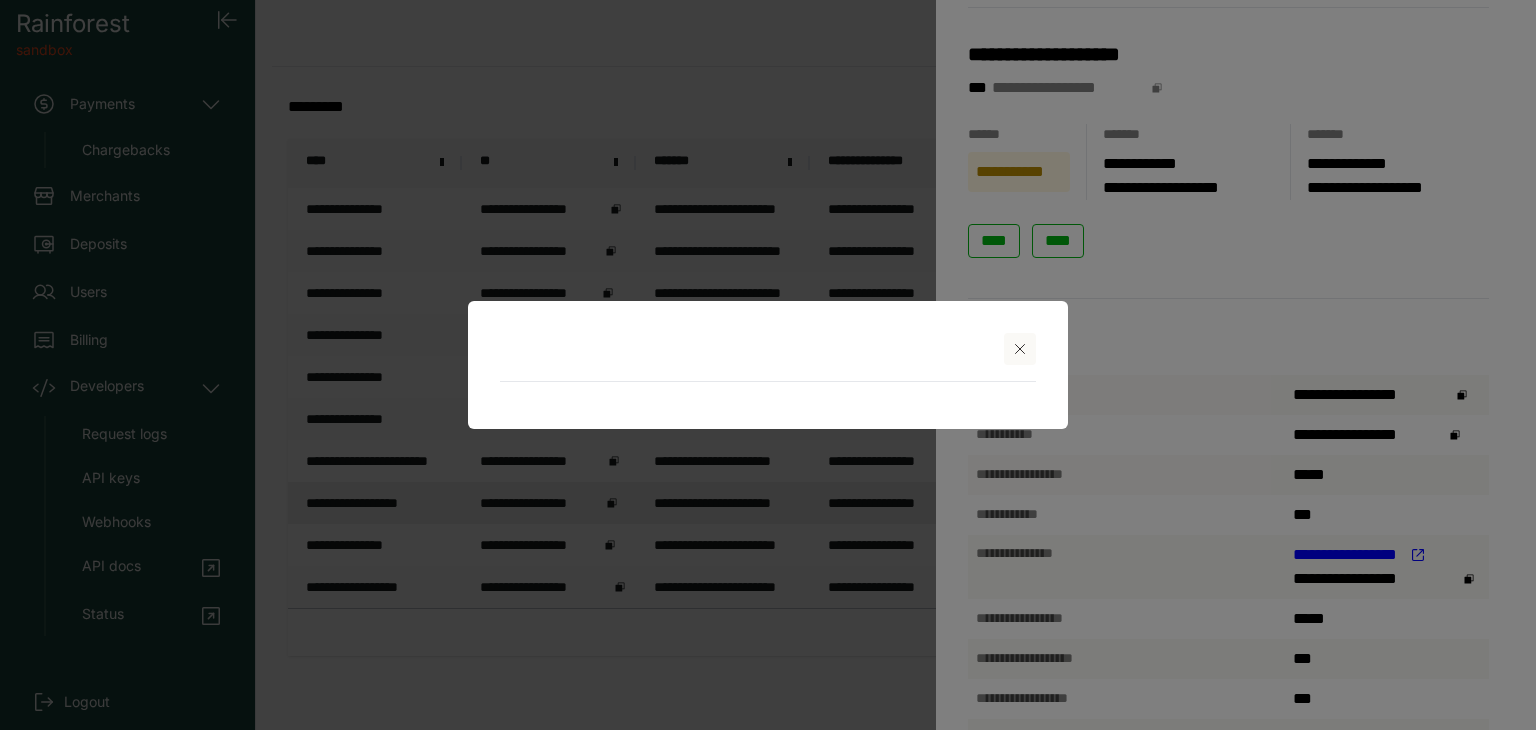 select on "**********" 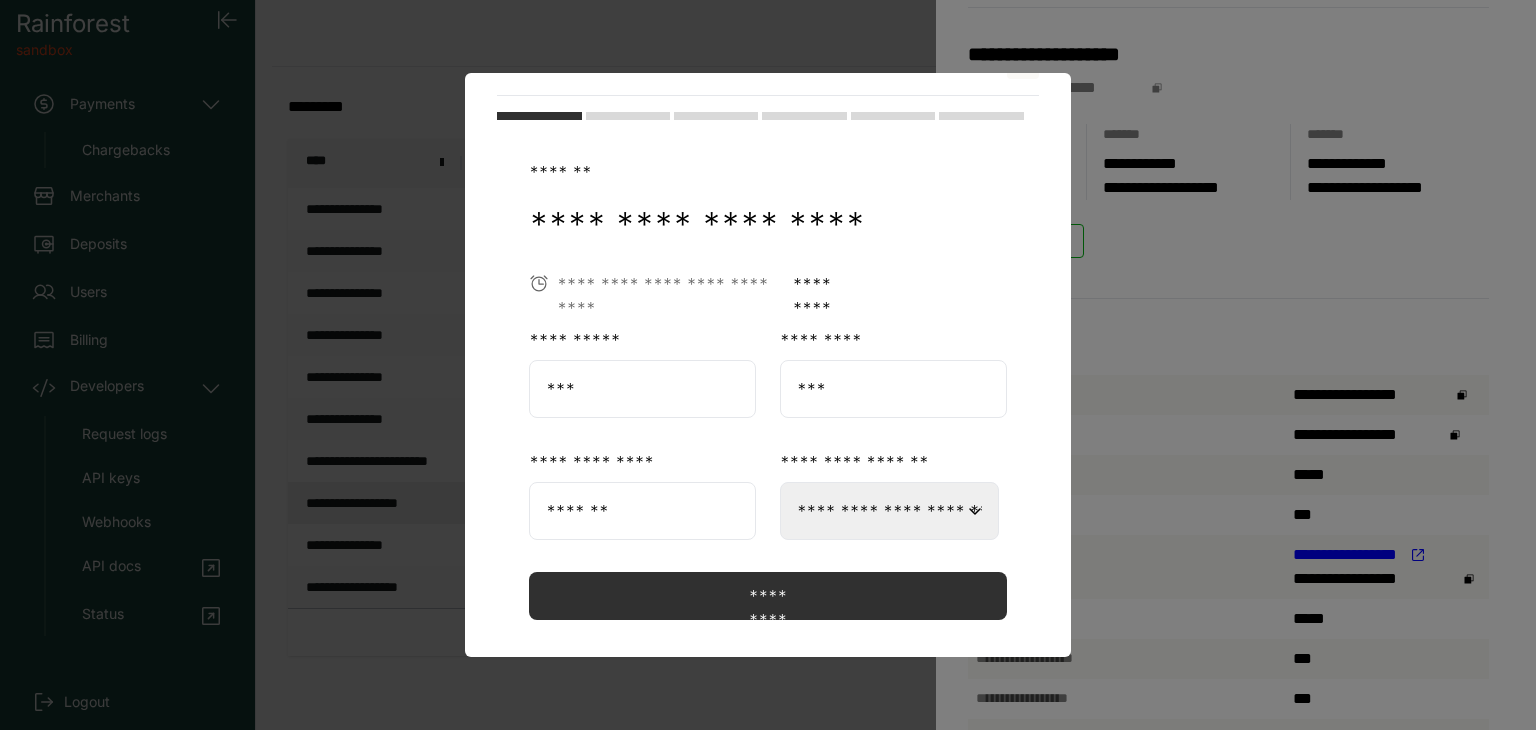 scroll, scrollTop: 84, scrollLeft: 0, axis: vertical 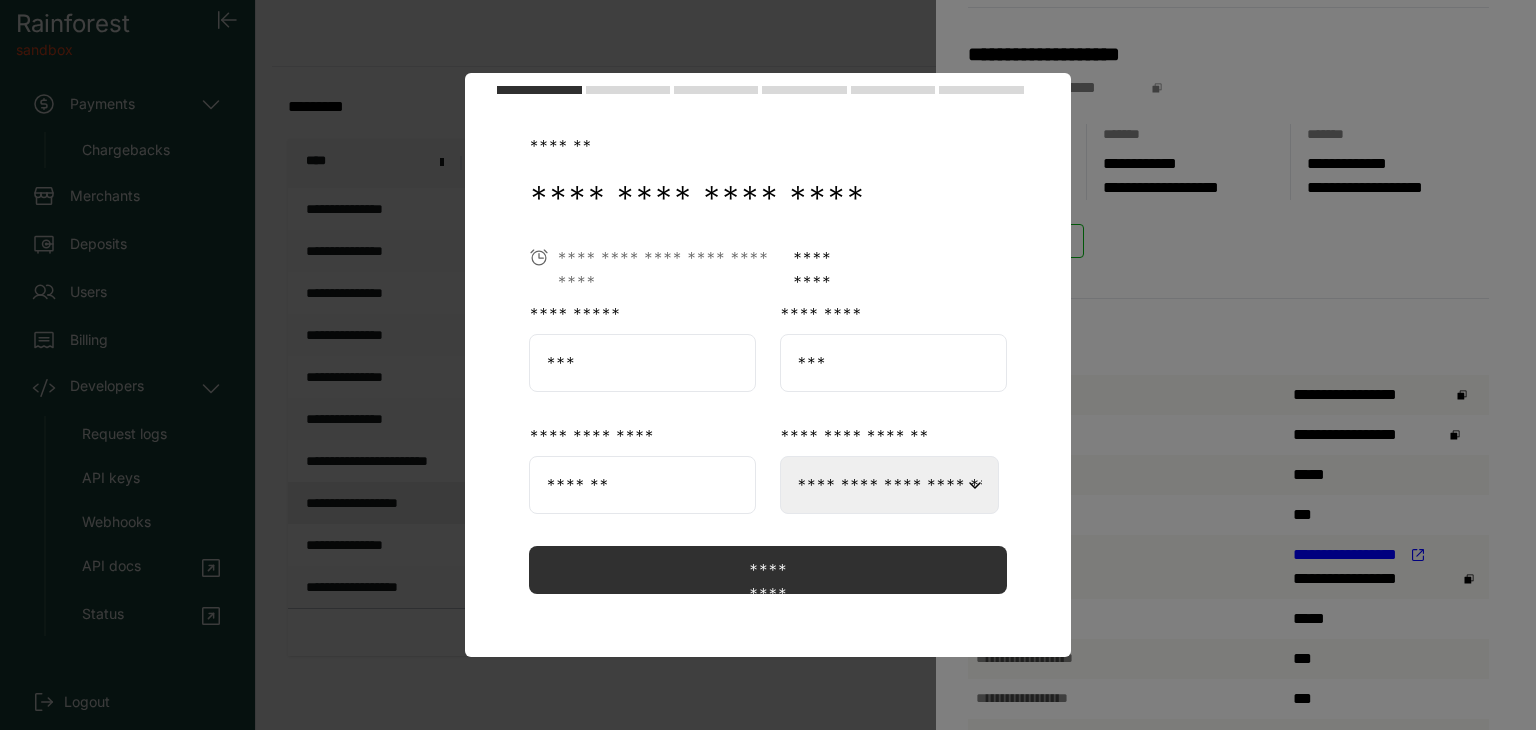click at bounding box center [768, 365] 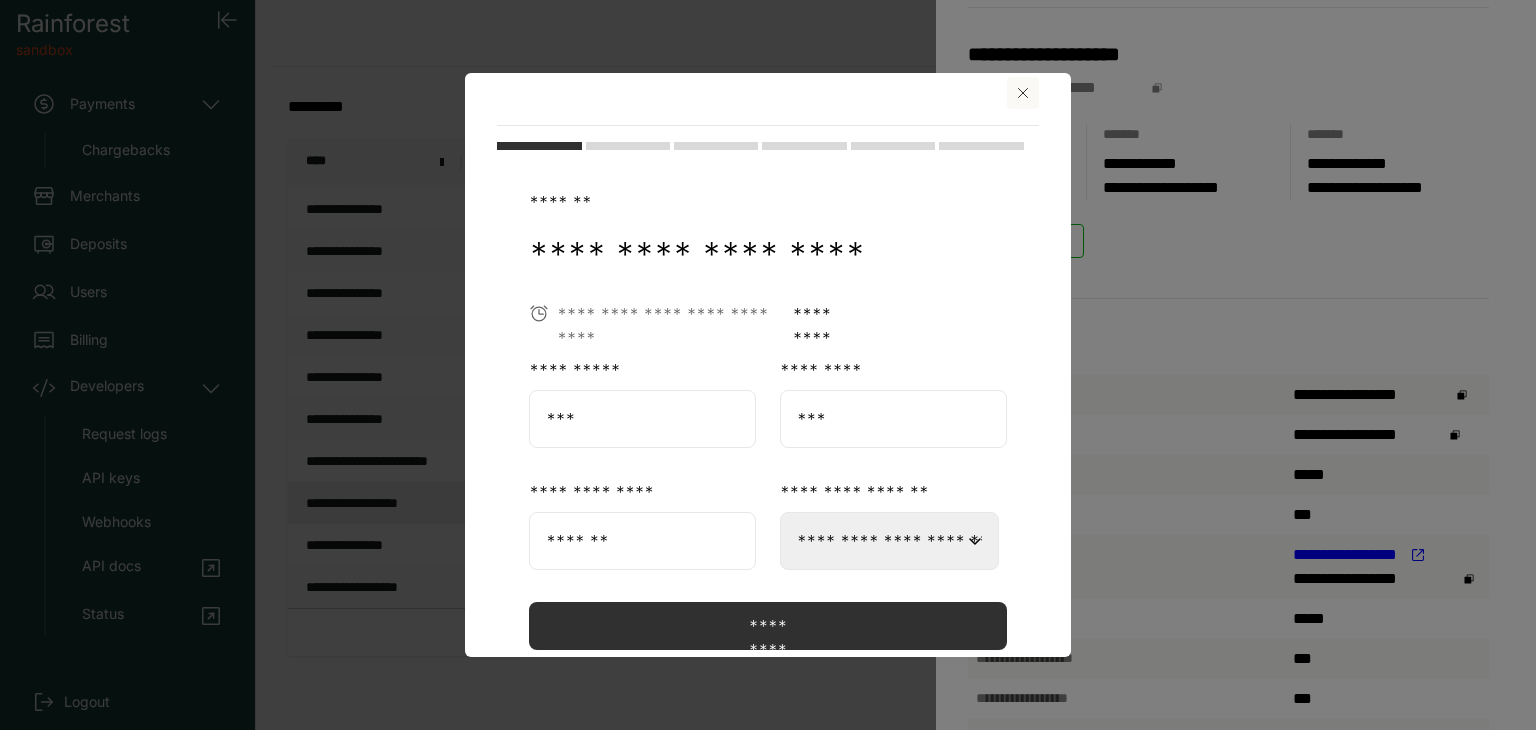scroll, scrollTop: 0, scrollLeft: 0, axis: both 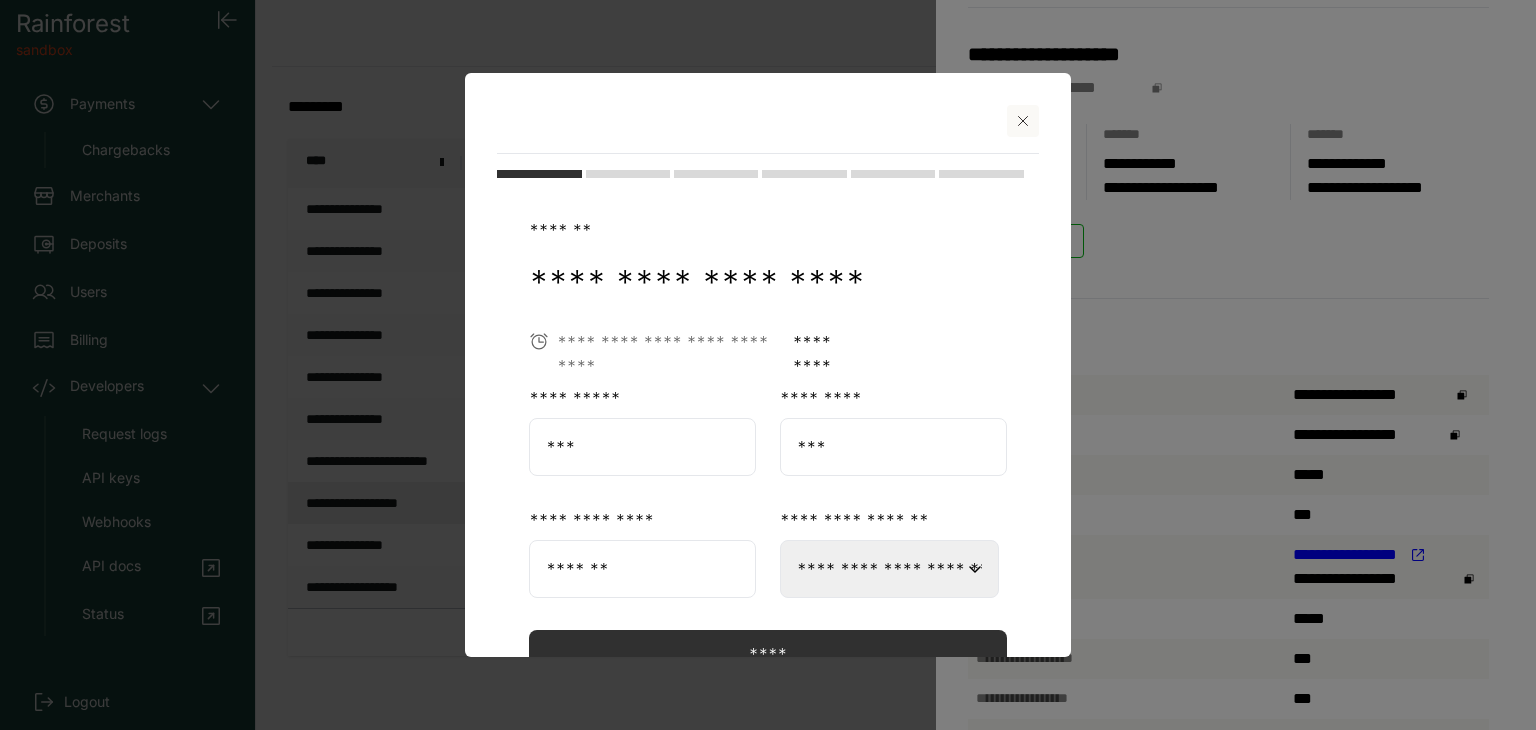 click at bounding box center (1023, 121) 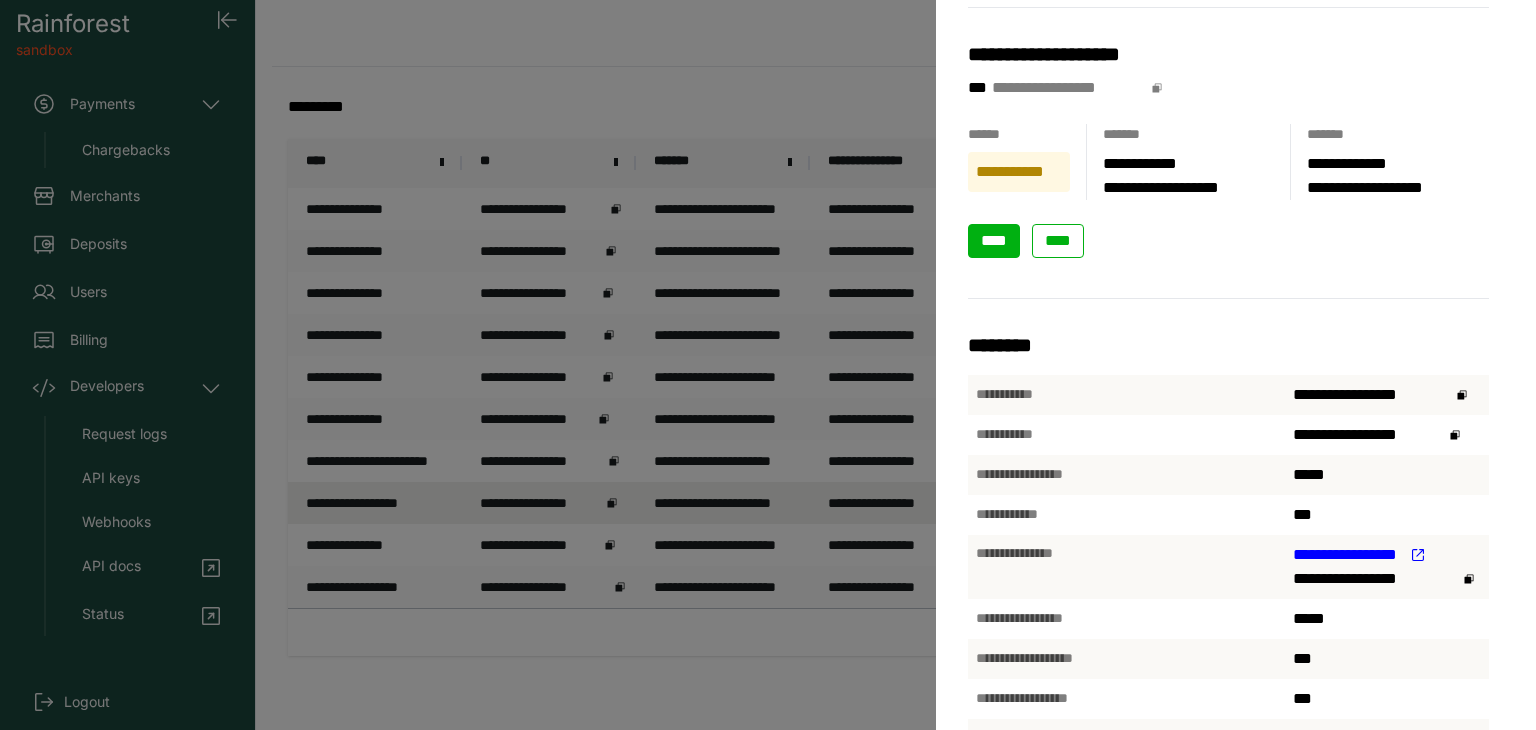 click on "****" at bounding box center [994, 240] 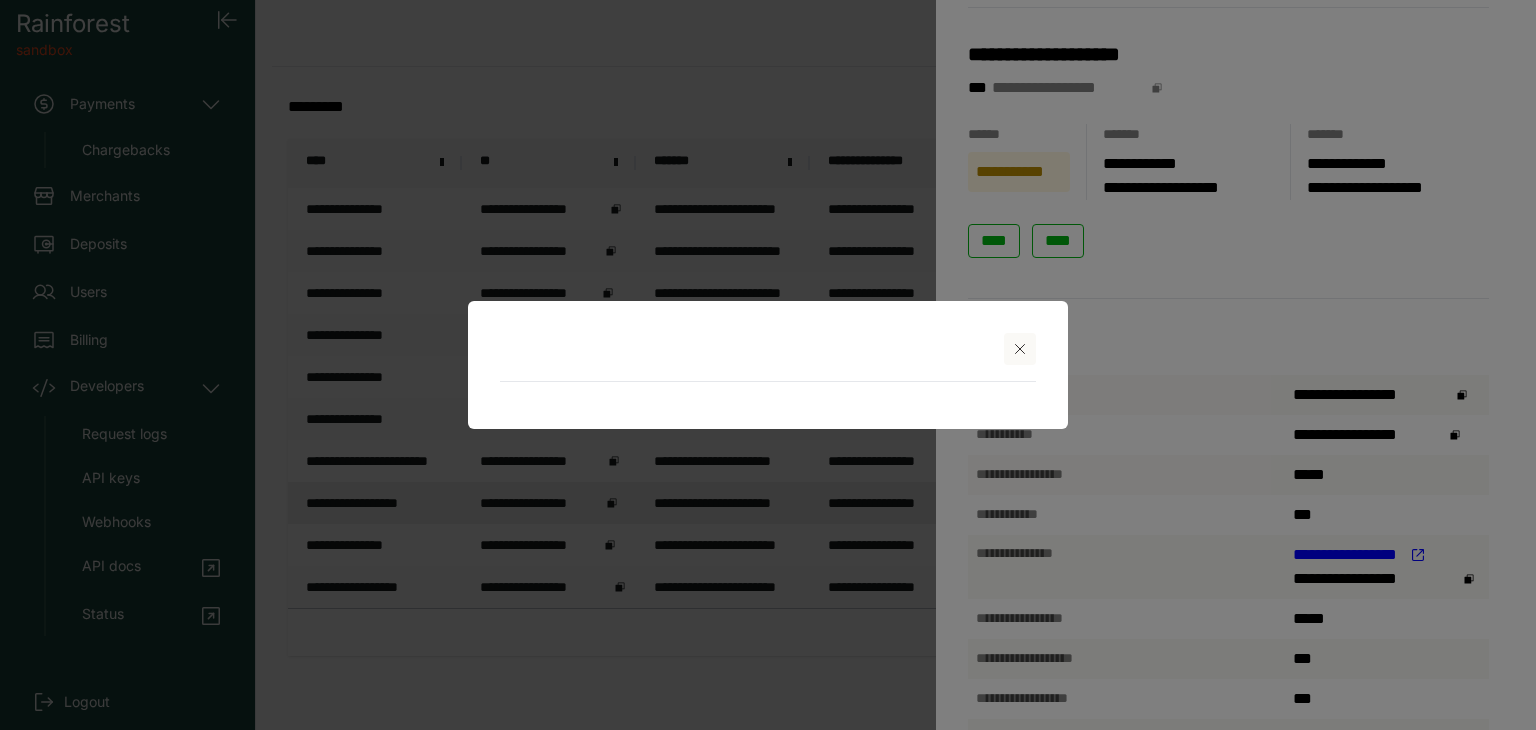select on "**********" 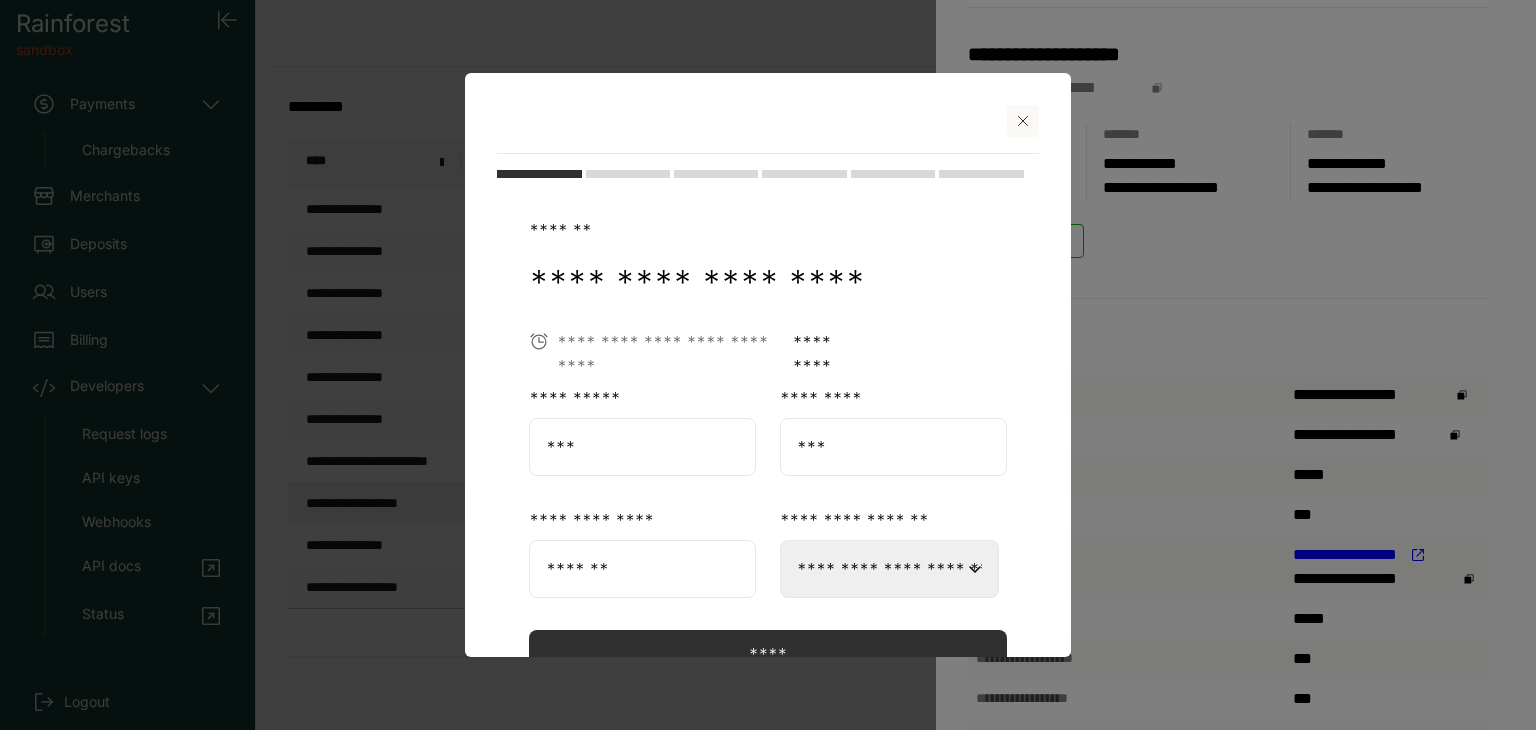 click at bounding box center (1023, 121) 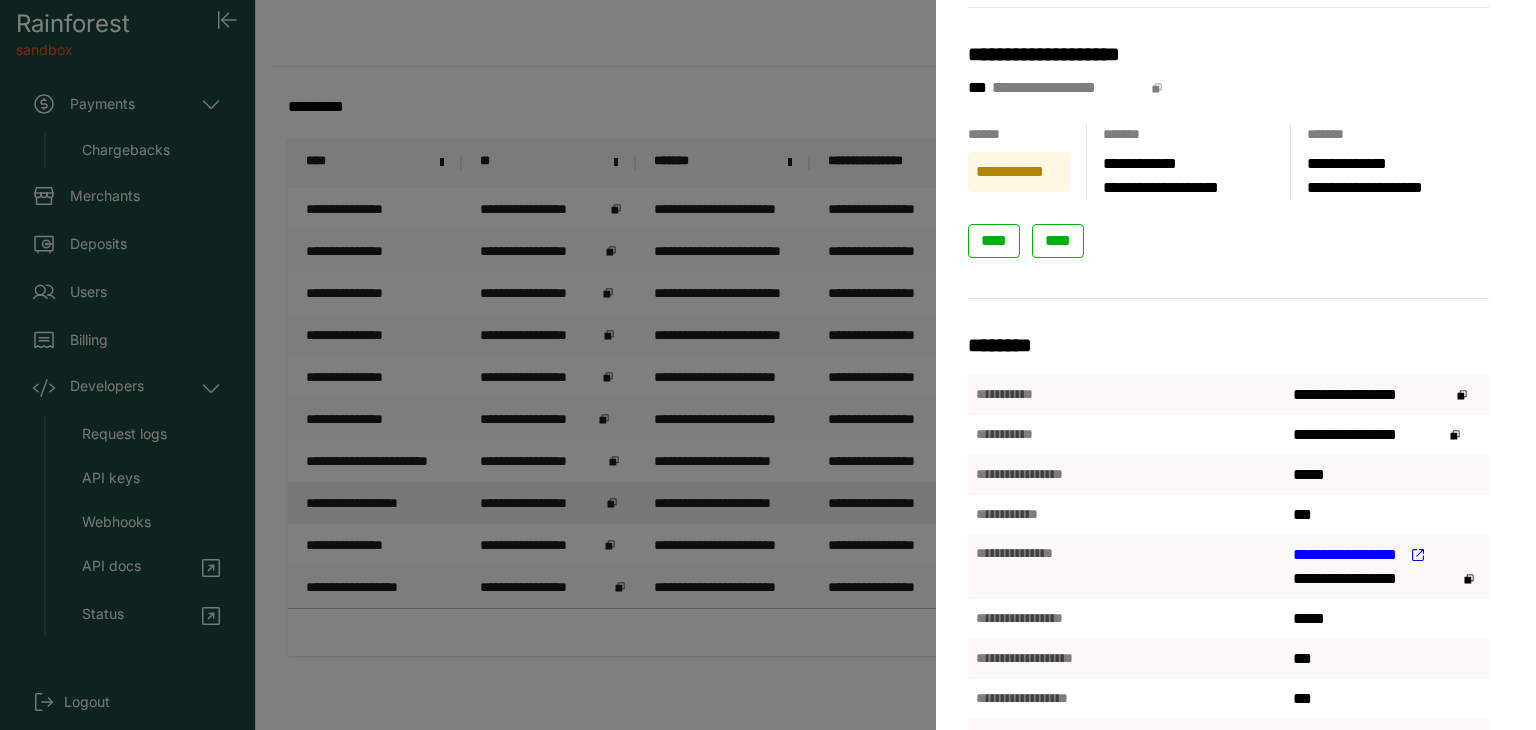 drag, startPoint x: 482, startPoint y: 657, endPoint x: 1041, endPoint y: 278, distance: 675.36804 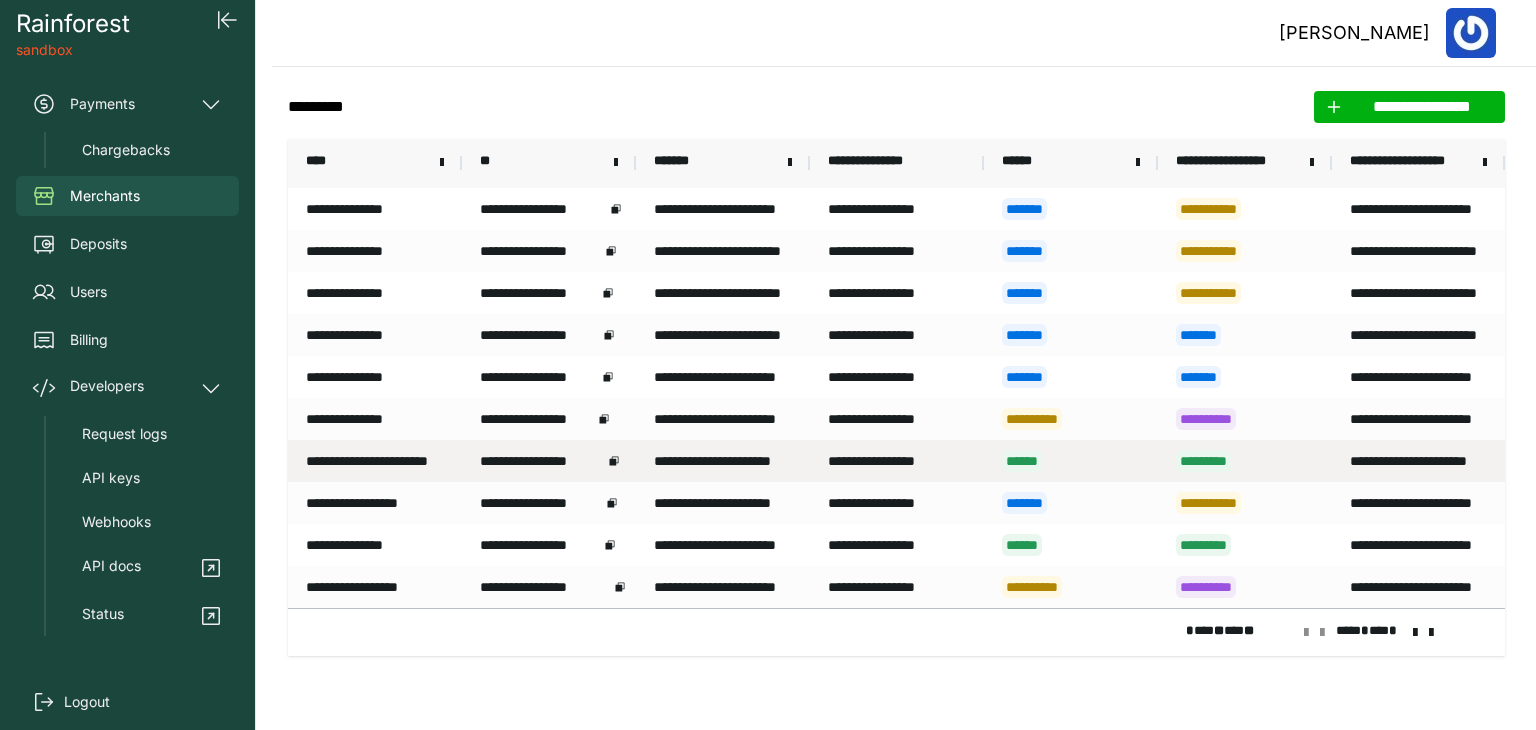 click on "**********" at bounding box center (375, 461) 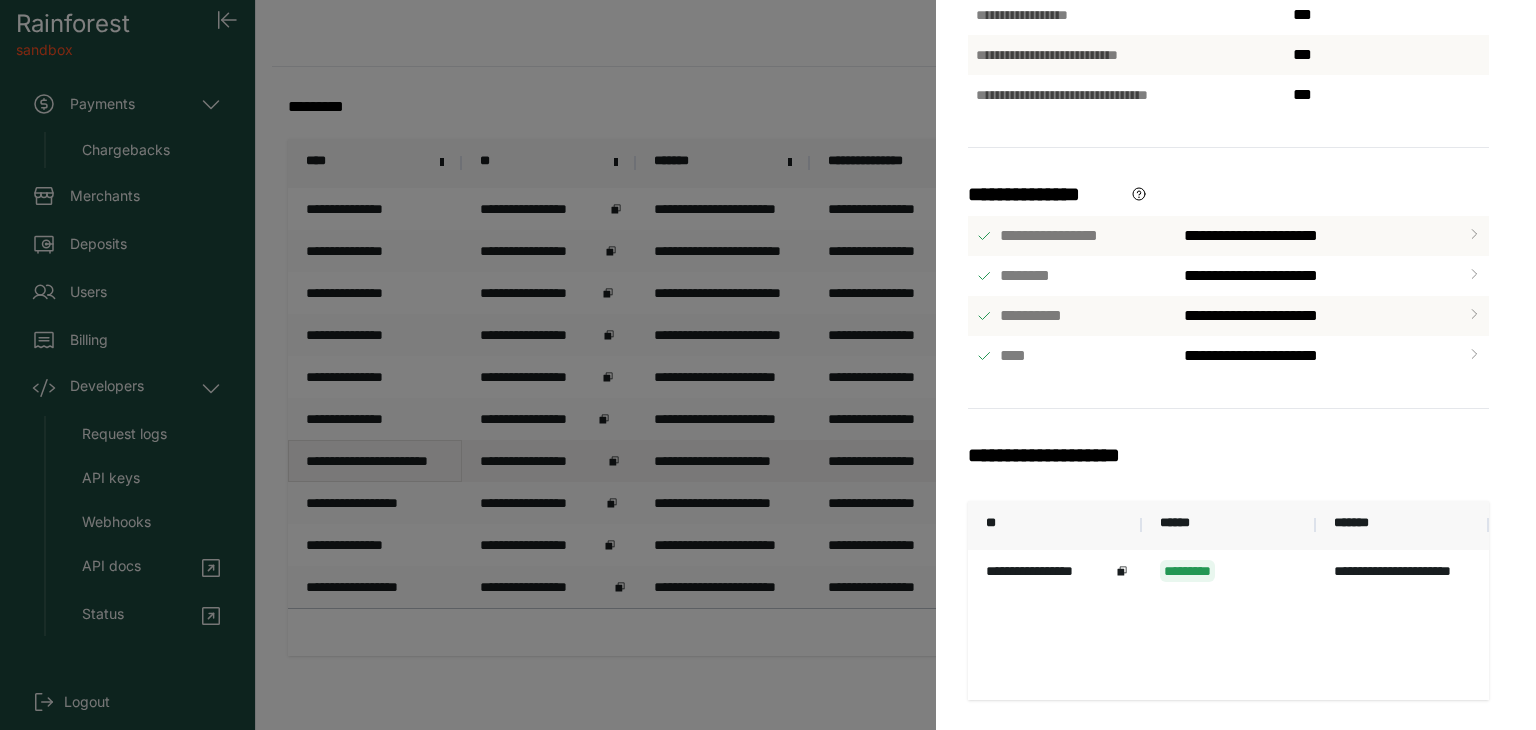 scroll, scrollTop: 608, scrollLeft: 0, axis: vertical 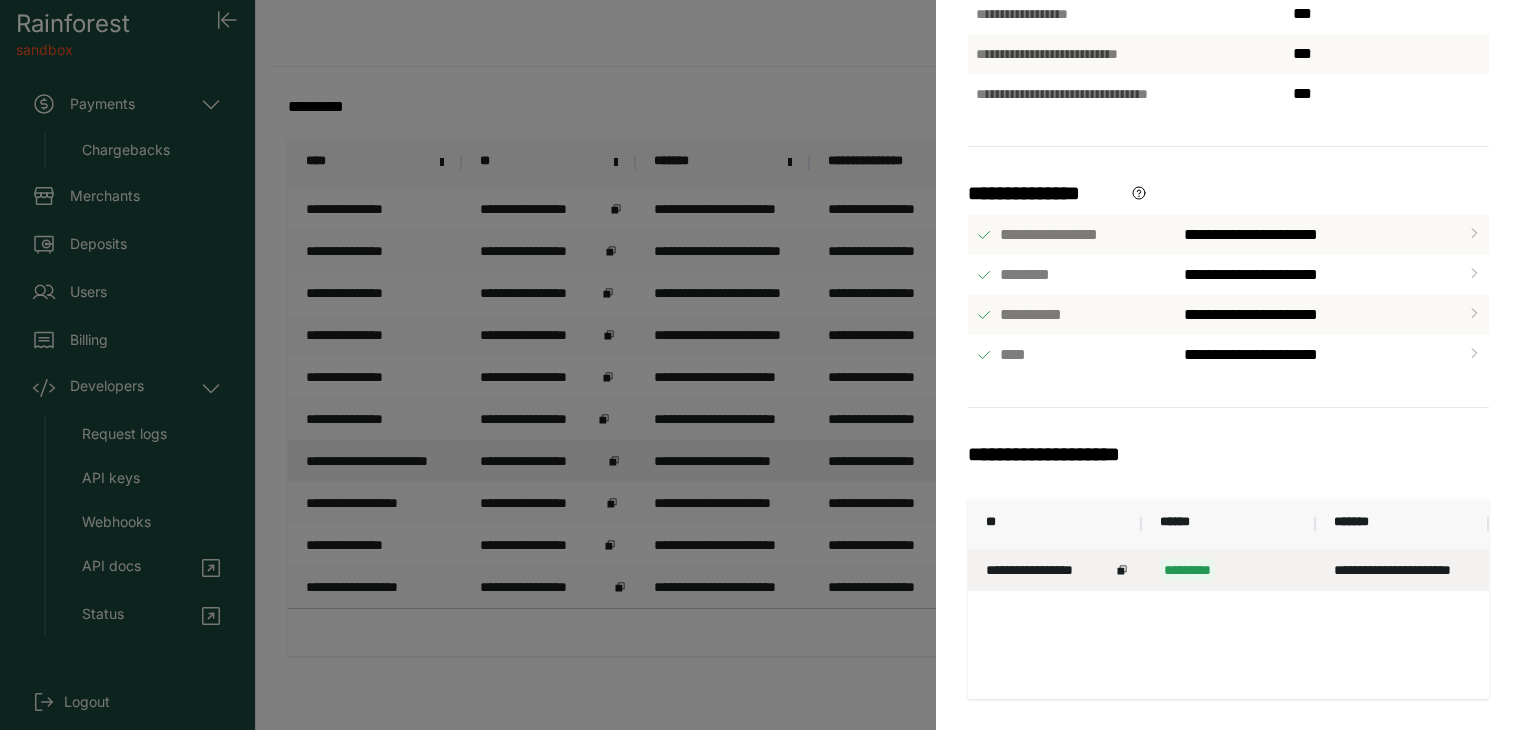 click on "**********" at bounding box center (1048, 570) 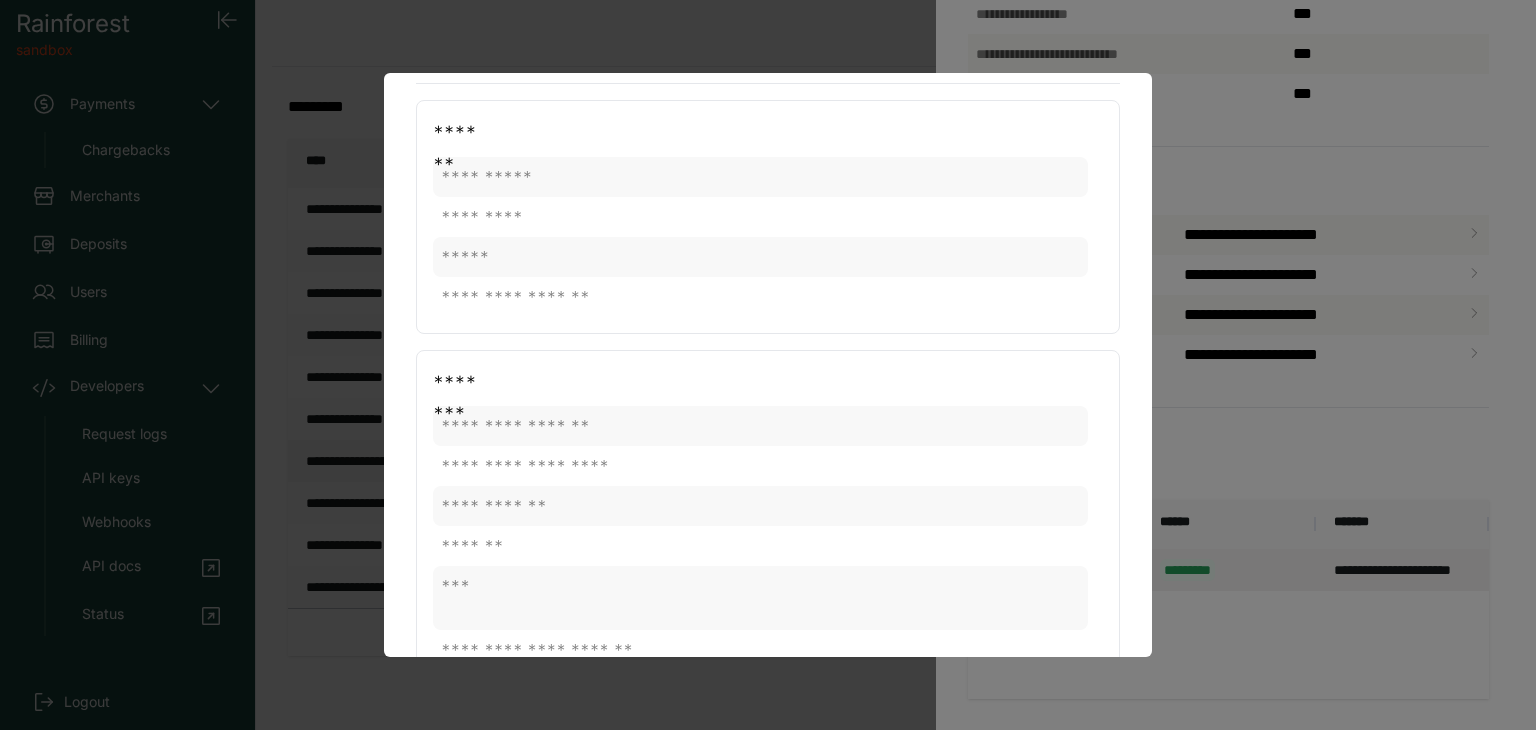scroll, scrollTop: 0, scrollLeft: 0, axis: both 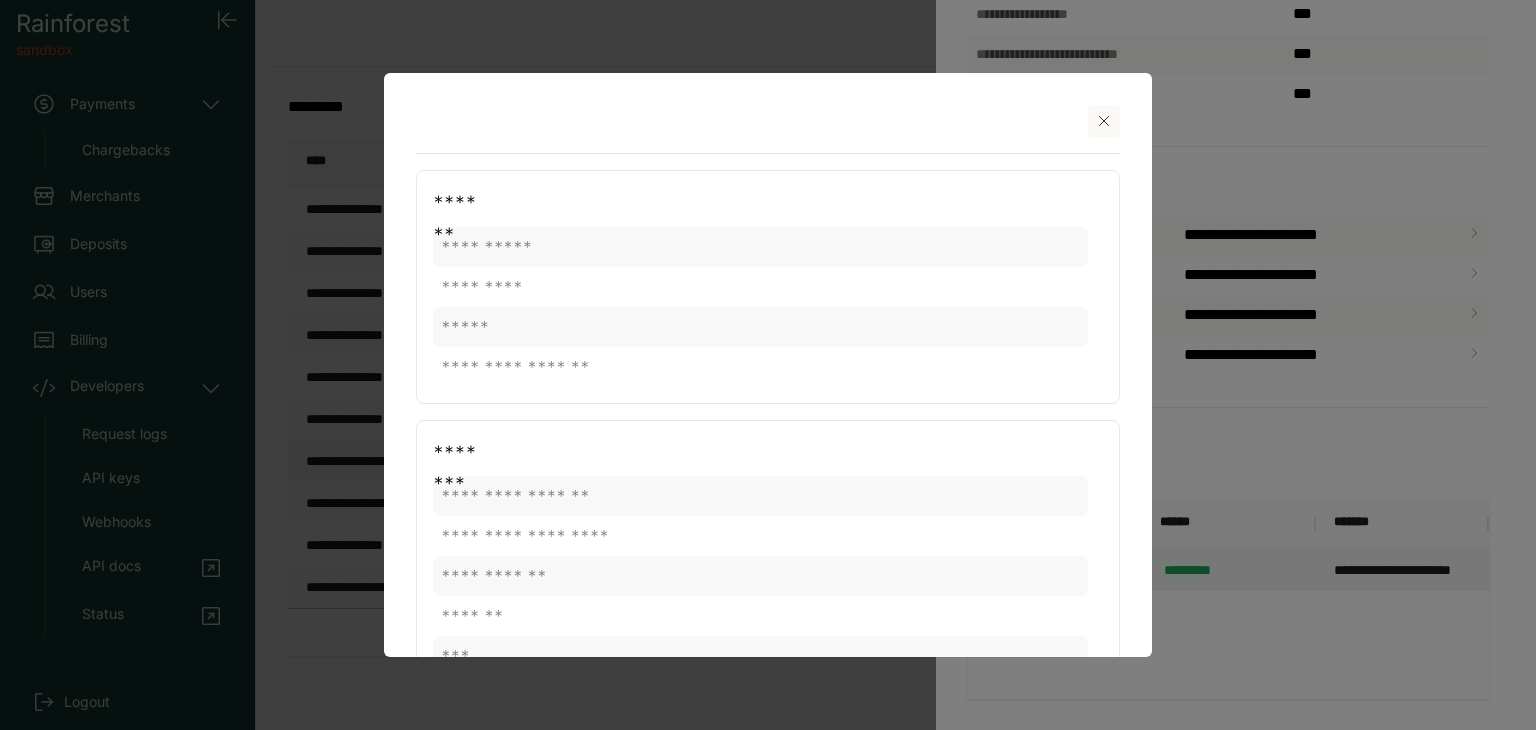 click 